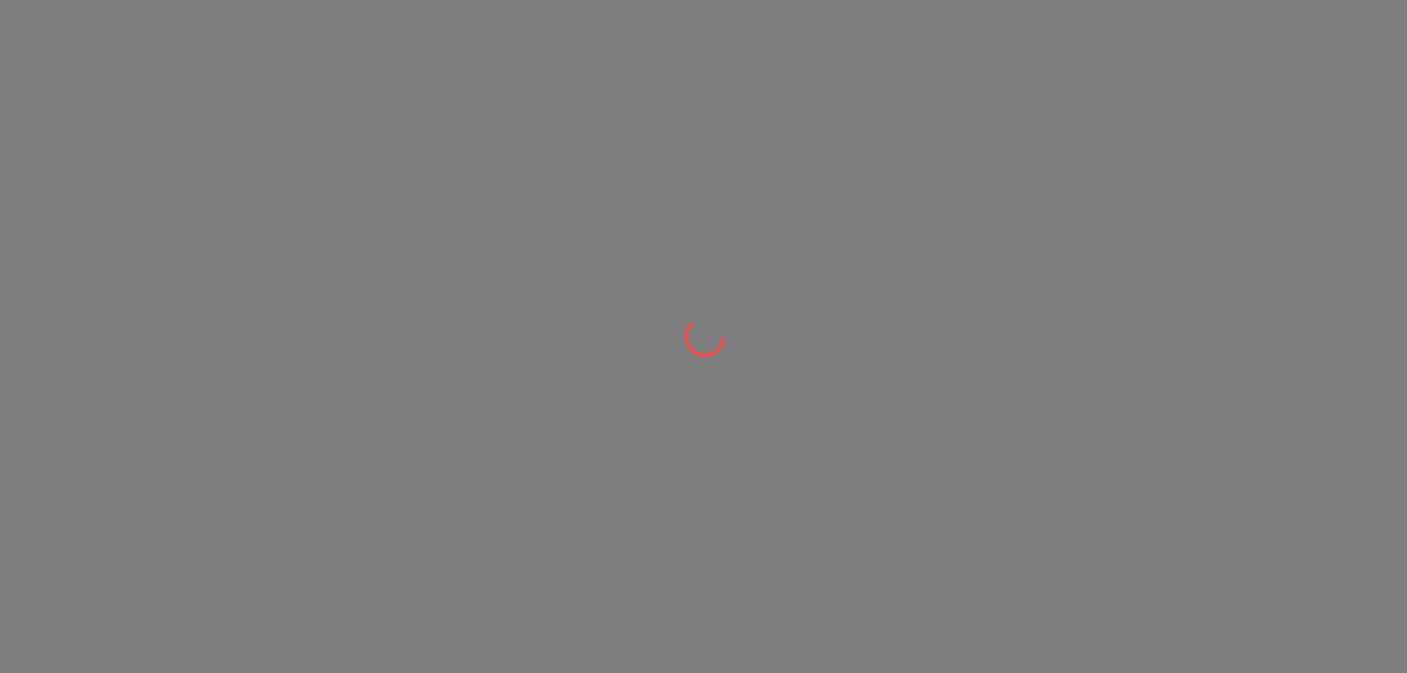 scroll, scrollTop: 0, scrollLeft: 0, axis: both 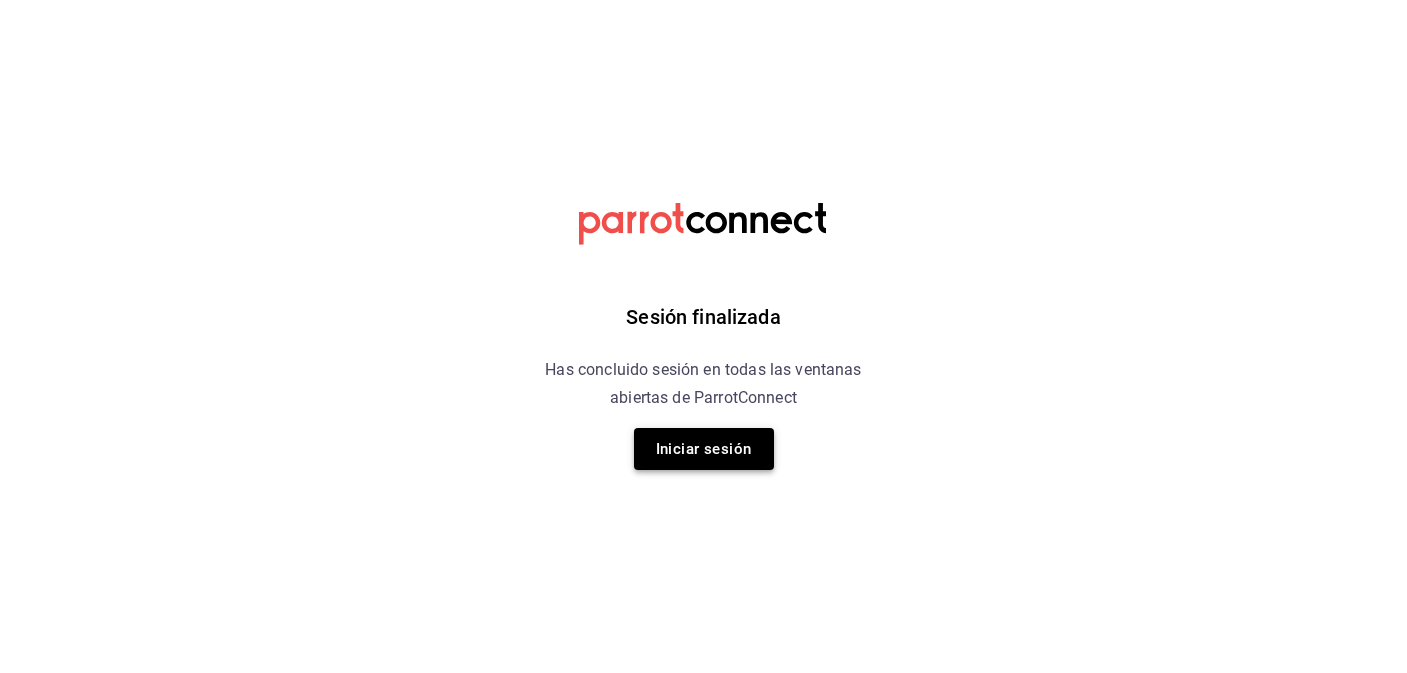 click on "Iniciar sesión" at bounding box center [704, 449] 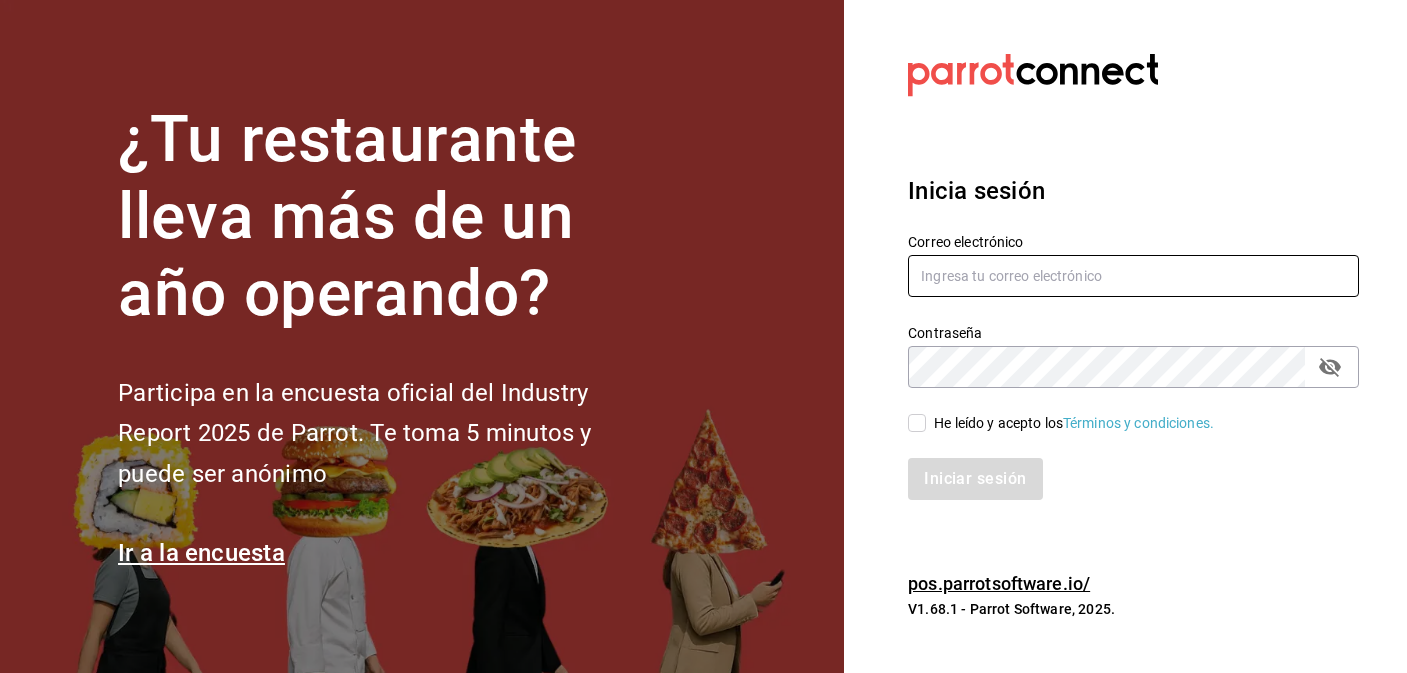 click at bounding box center [1133, 276] 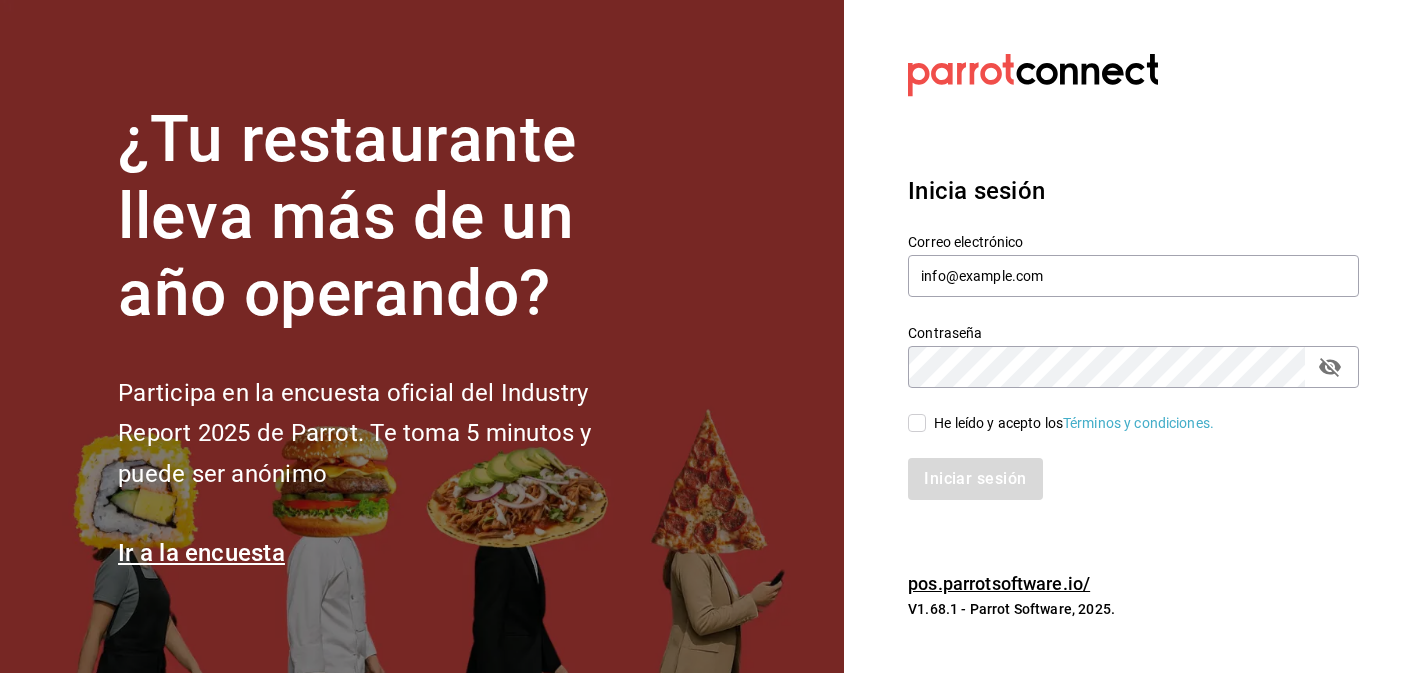 click on "He leído y acepto los  Términos y condiciones." at bounding box center (917, 423) 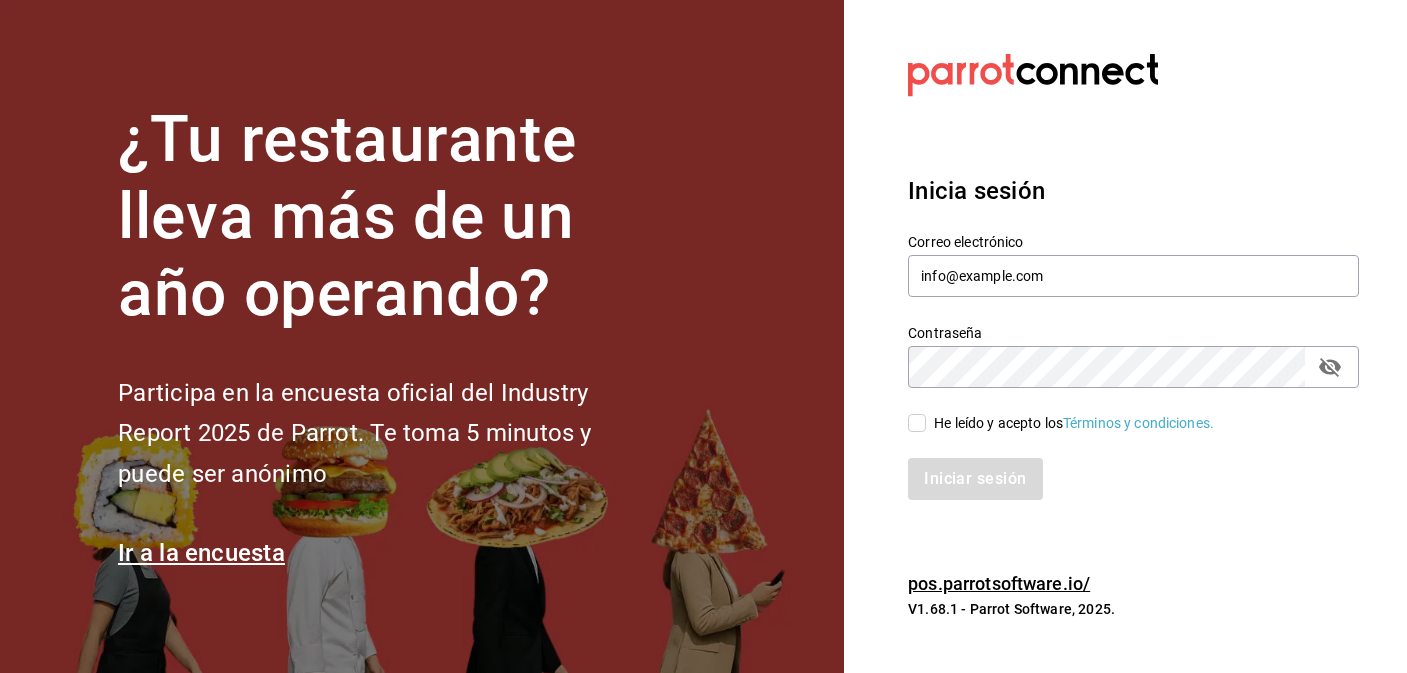 checkbox on "true" 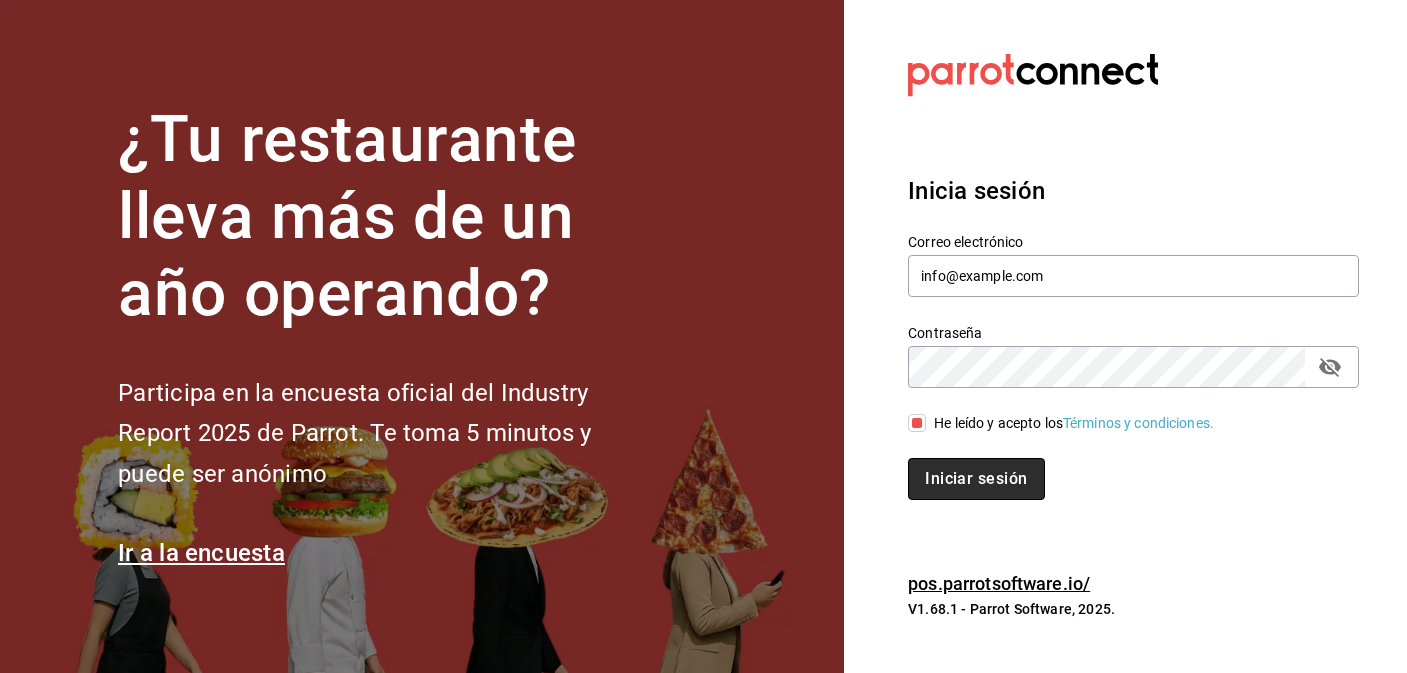 click on "Iniciar sesión" at bounding box center [976, 479] 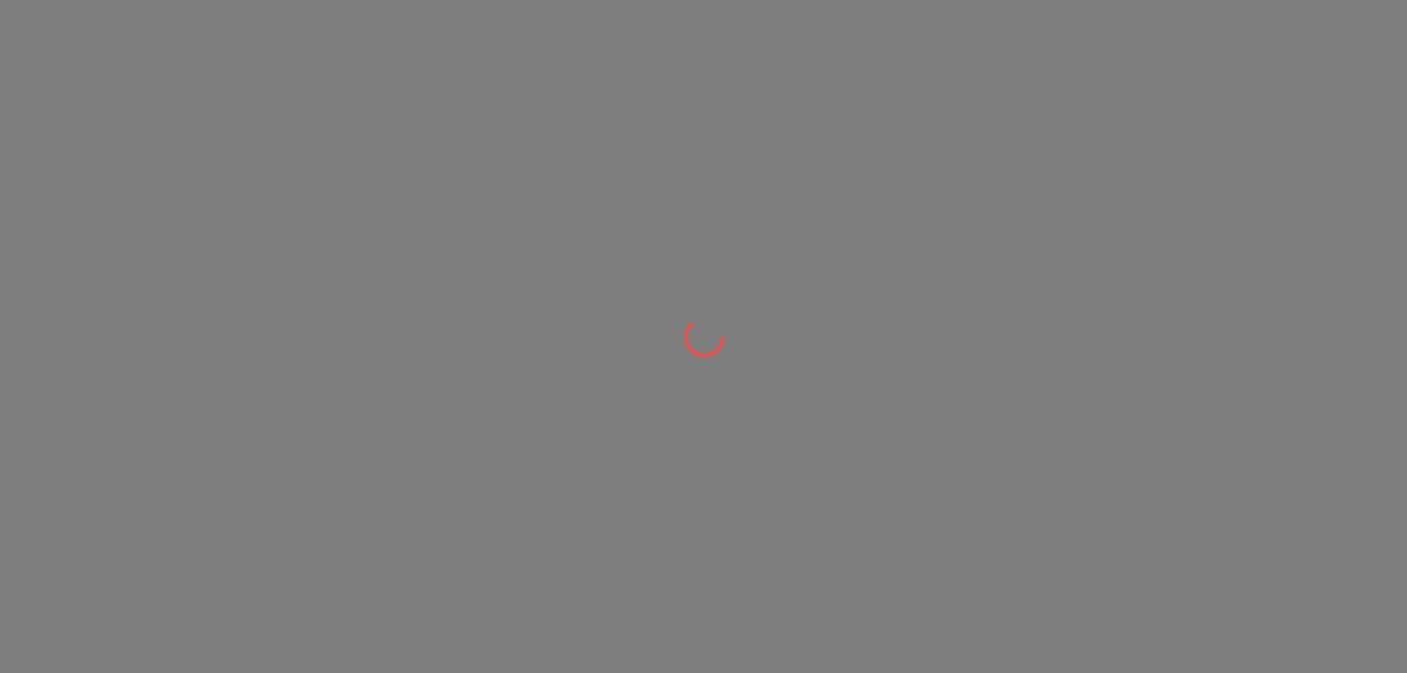 scroll, scrollTop: 0, scrollLeft: 0, axis: both 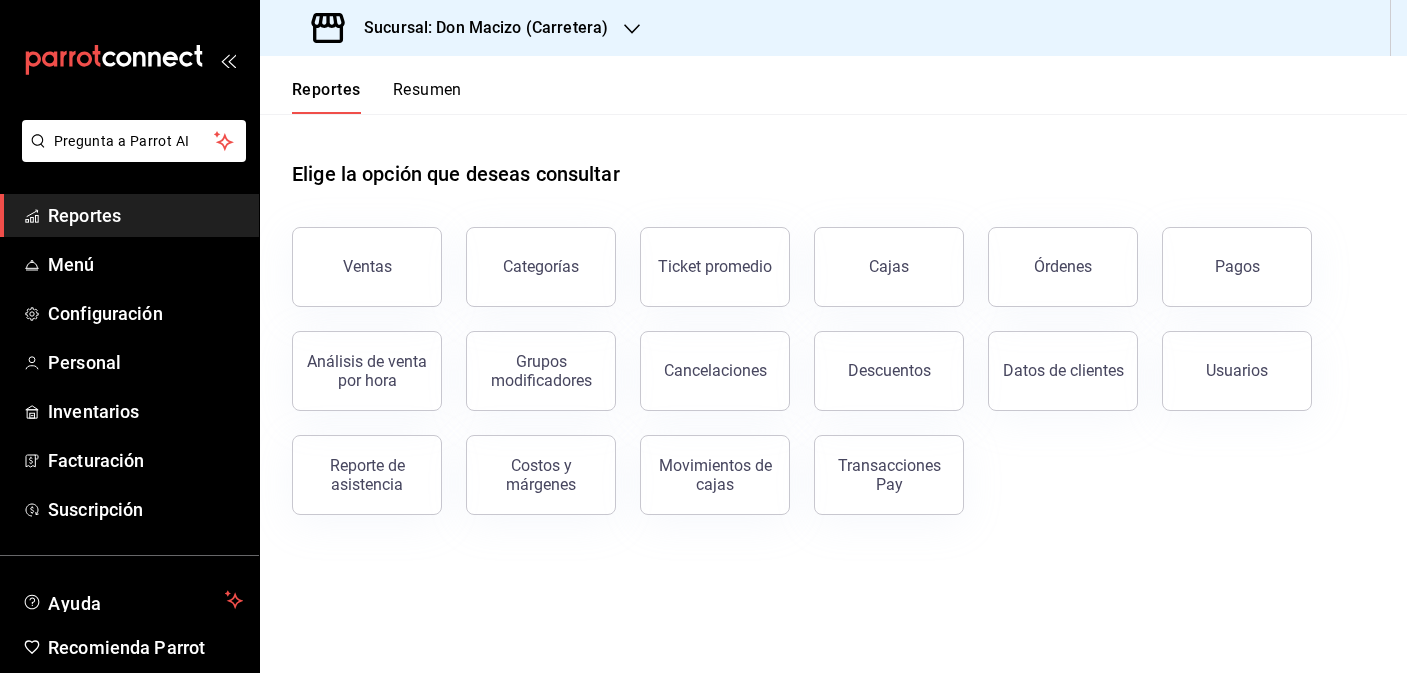 click on "Sucursal: Don Macizo (Carretera)" at bounding box center (462, 28) 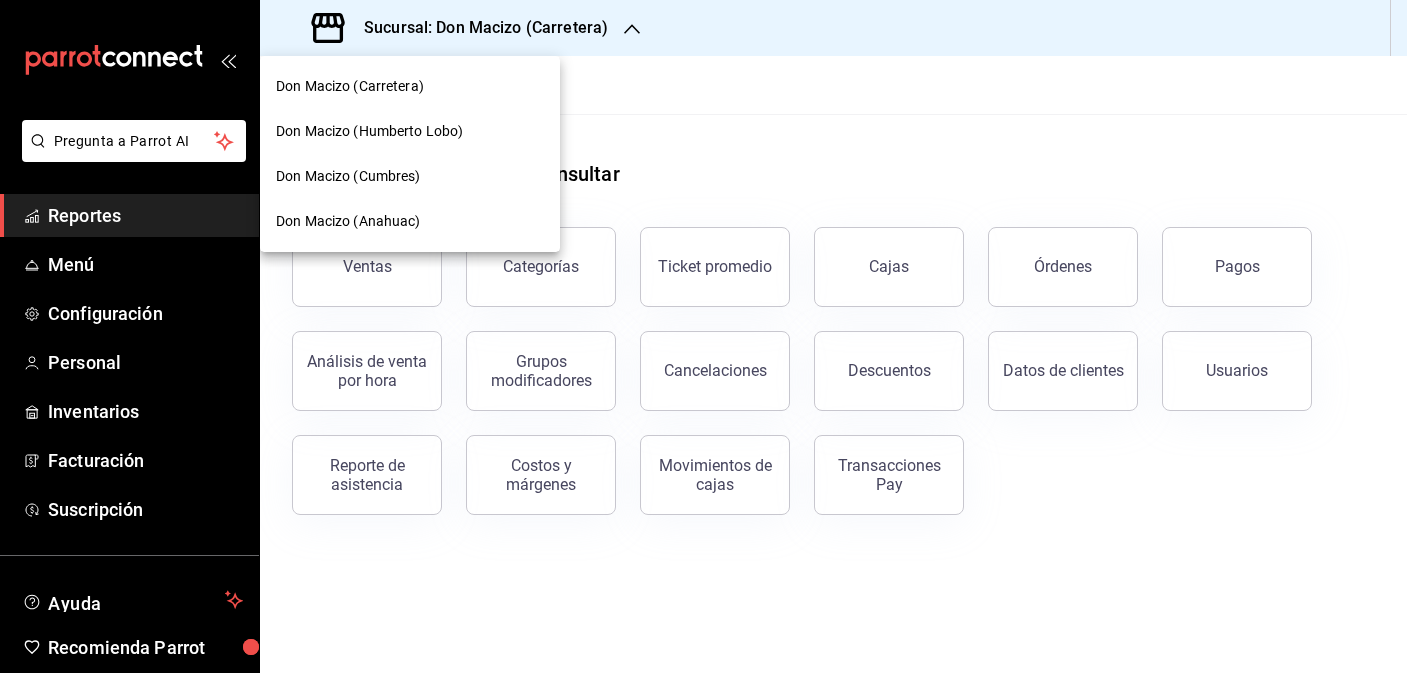 click on "Don Macizo (Humberto Lobo)" at bounding box center (410, 131) 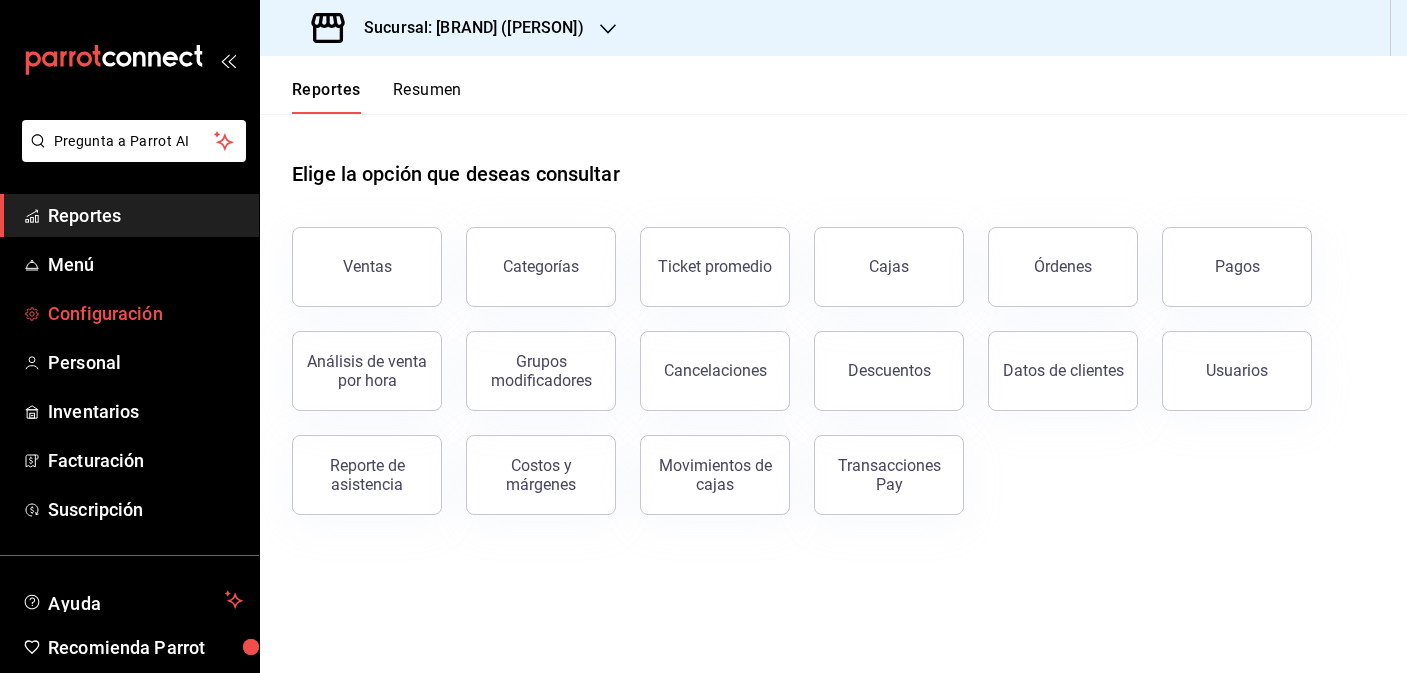 click on "Configuración" at bounding box center (145, 313) 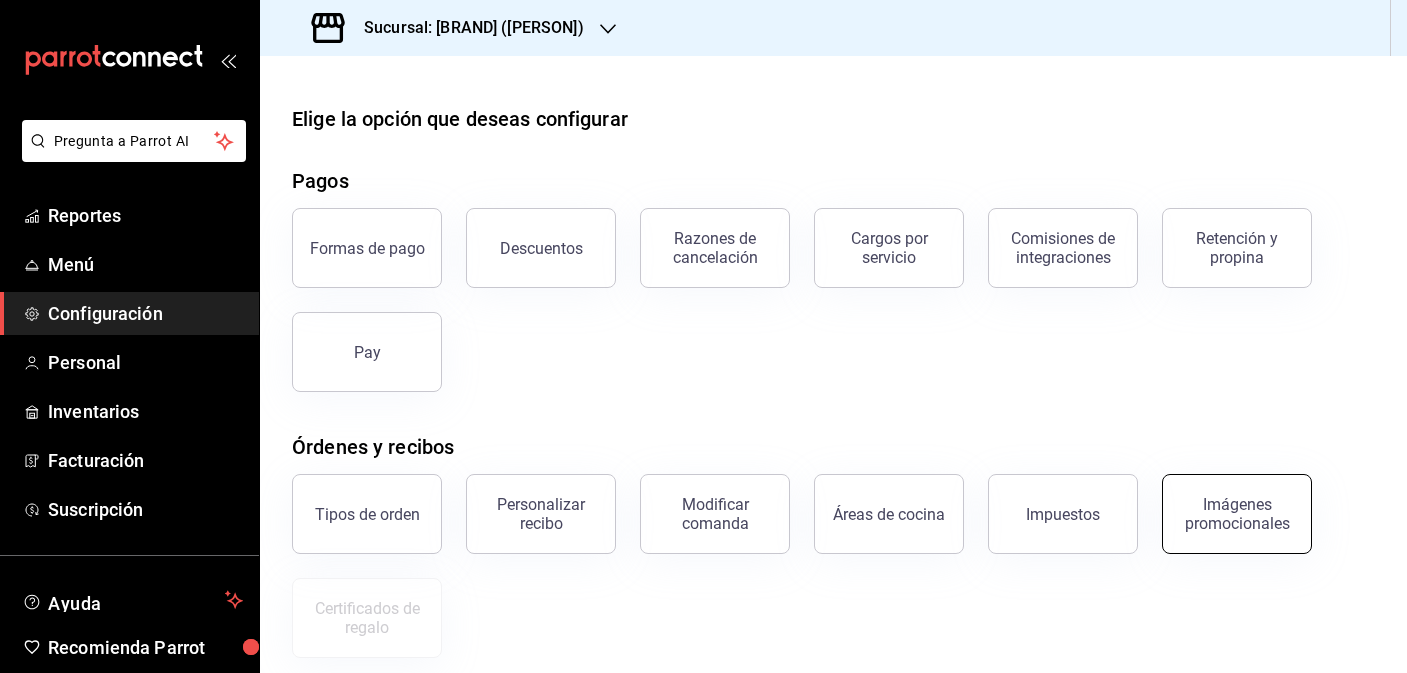 click on "Imágenes promocionales" at bounding box center [1237, 514] 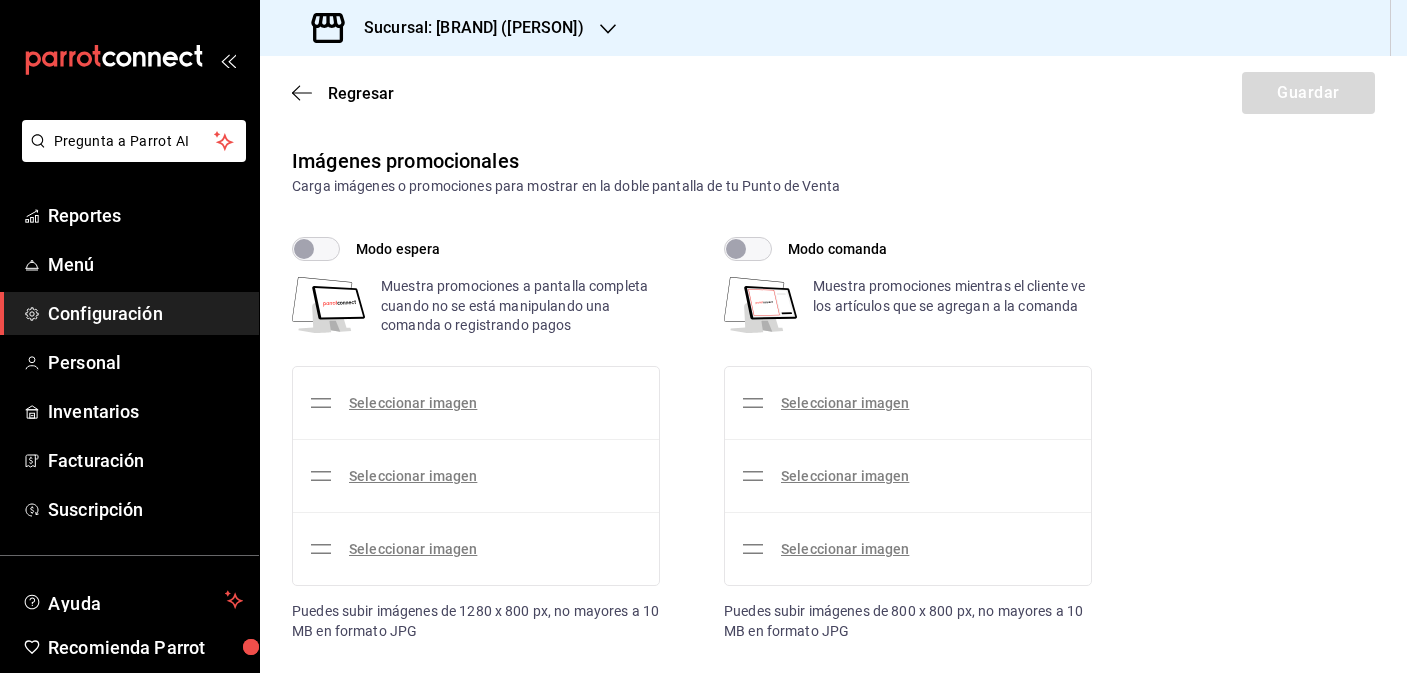 checkbox on "true" 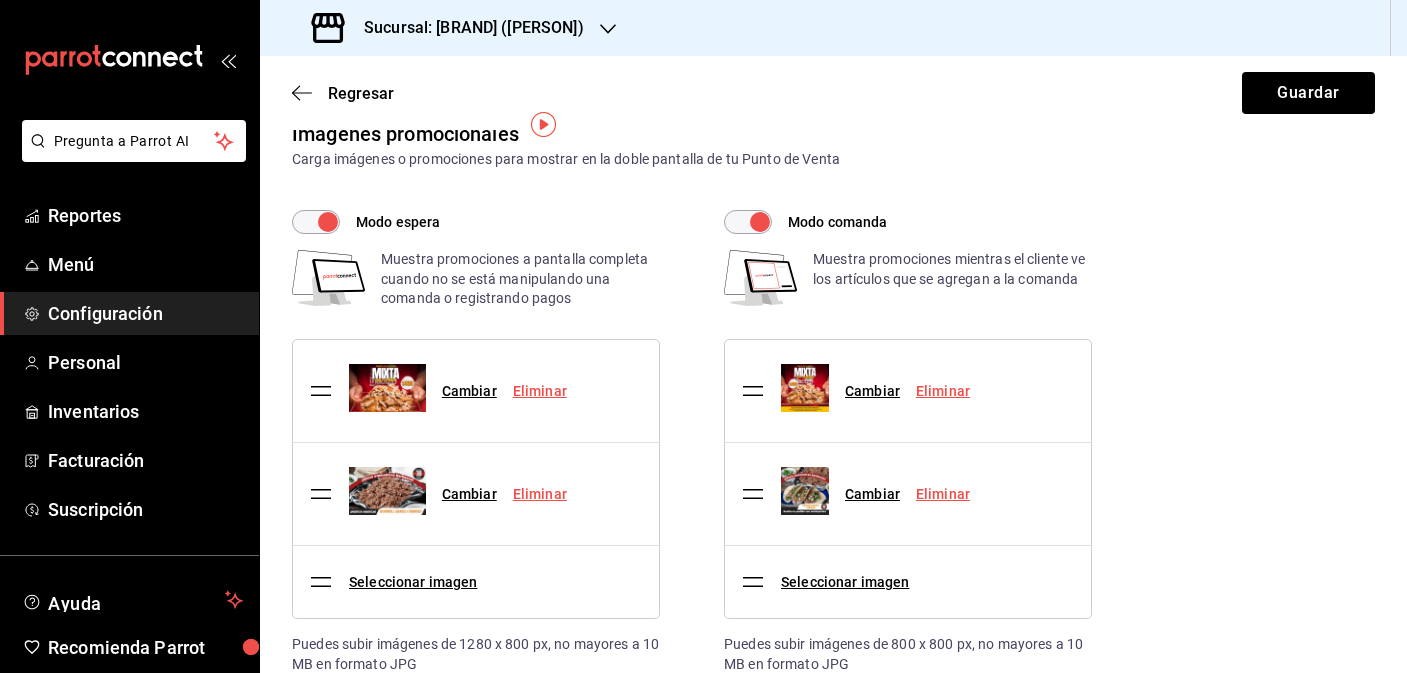 scroll, scrollTop: 52, scrollLeft: 0, axis: vertical 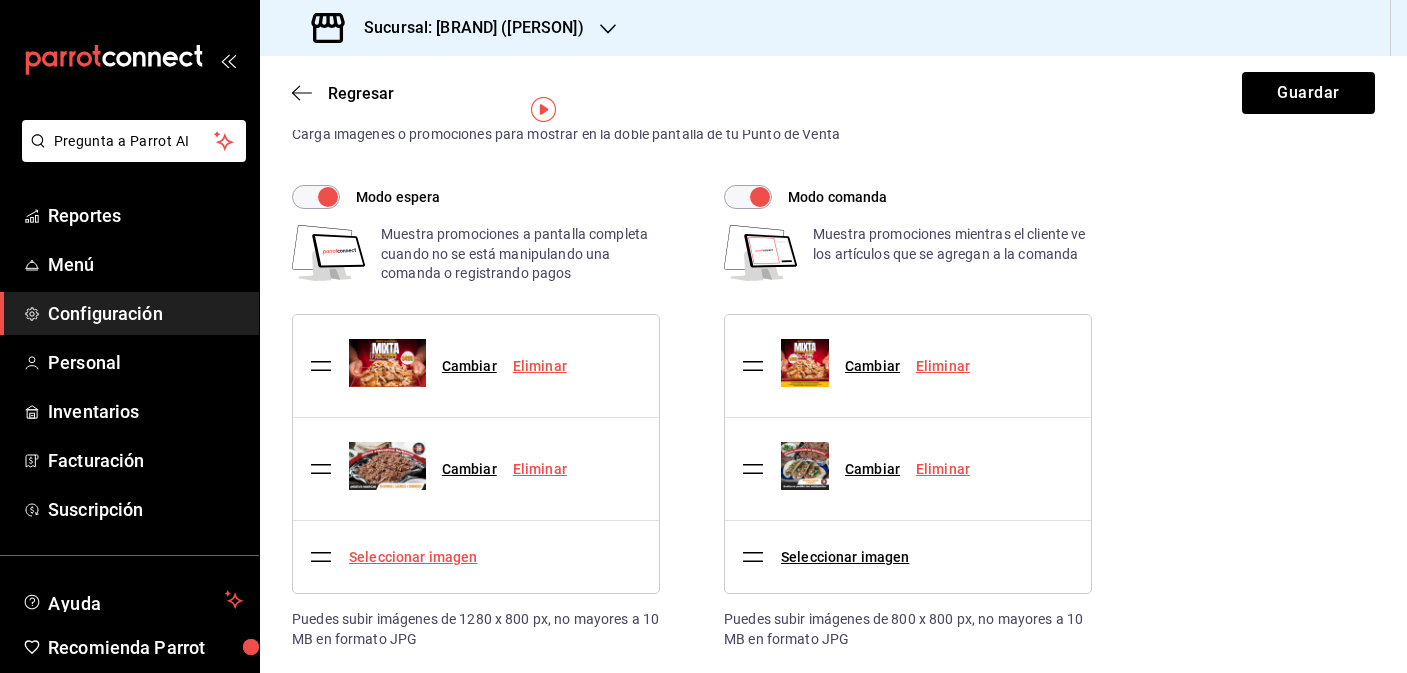 click on "Seleccionar imagen" at bounding box center [413, 557] 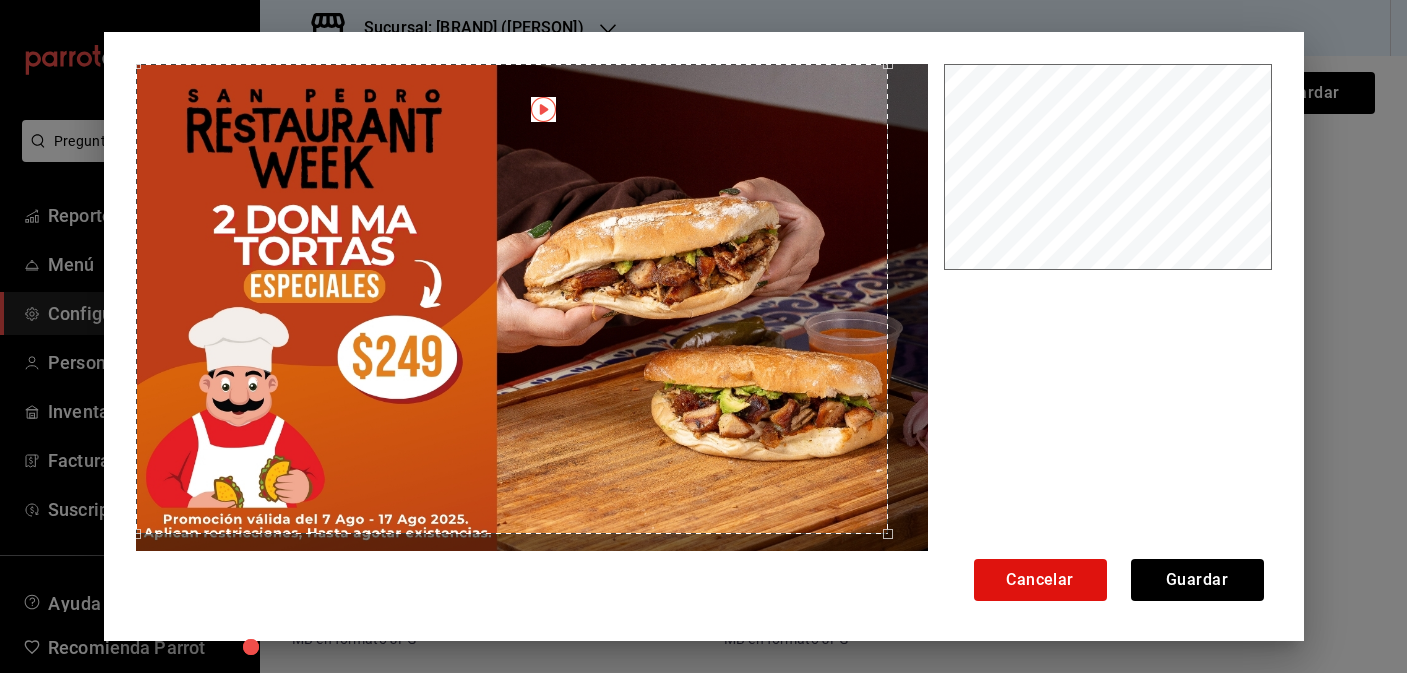 click on "Cancelar Guardar" at bounding box center [703, 336] 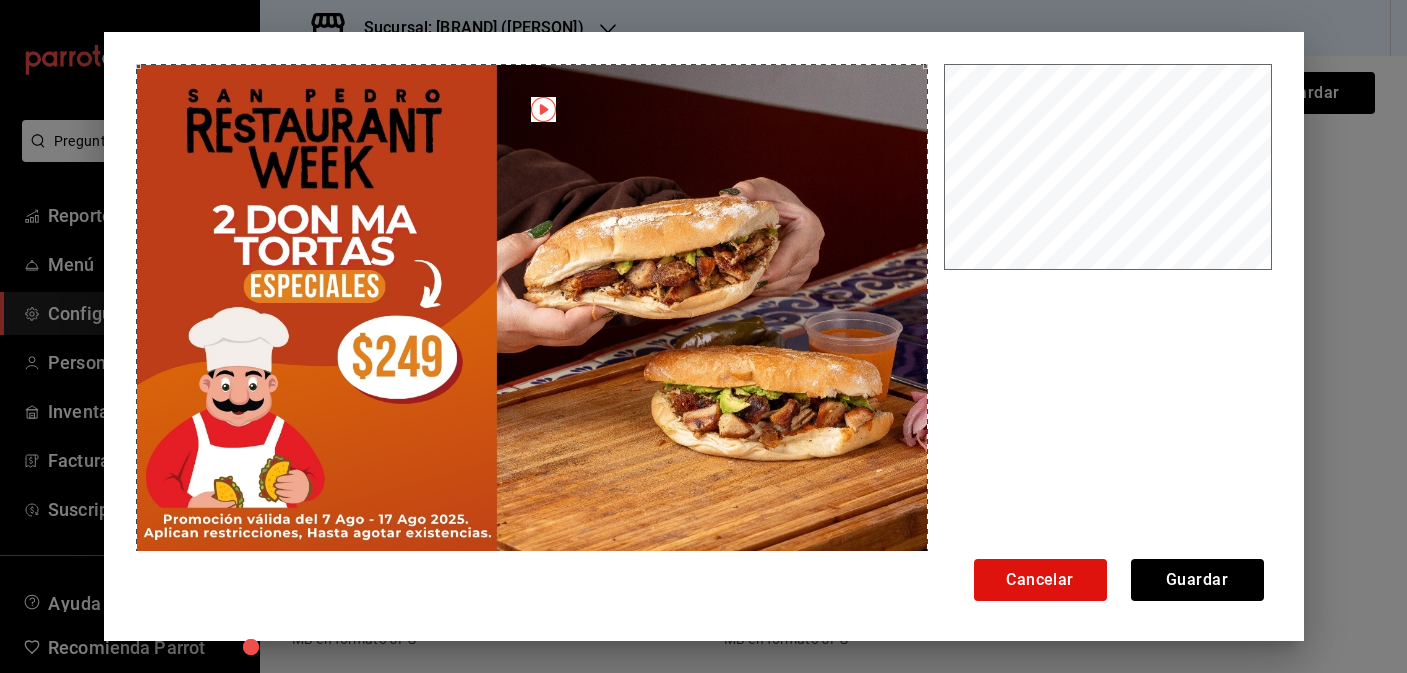 click on "Cancelar Guardar" at bounding box center [704, 336] 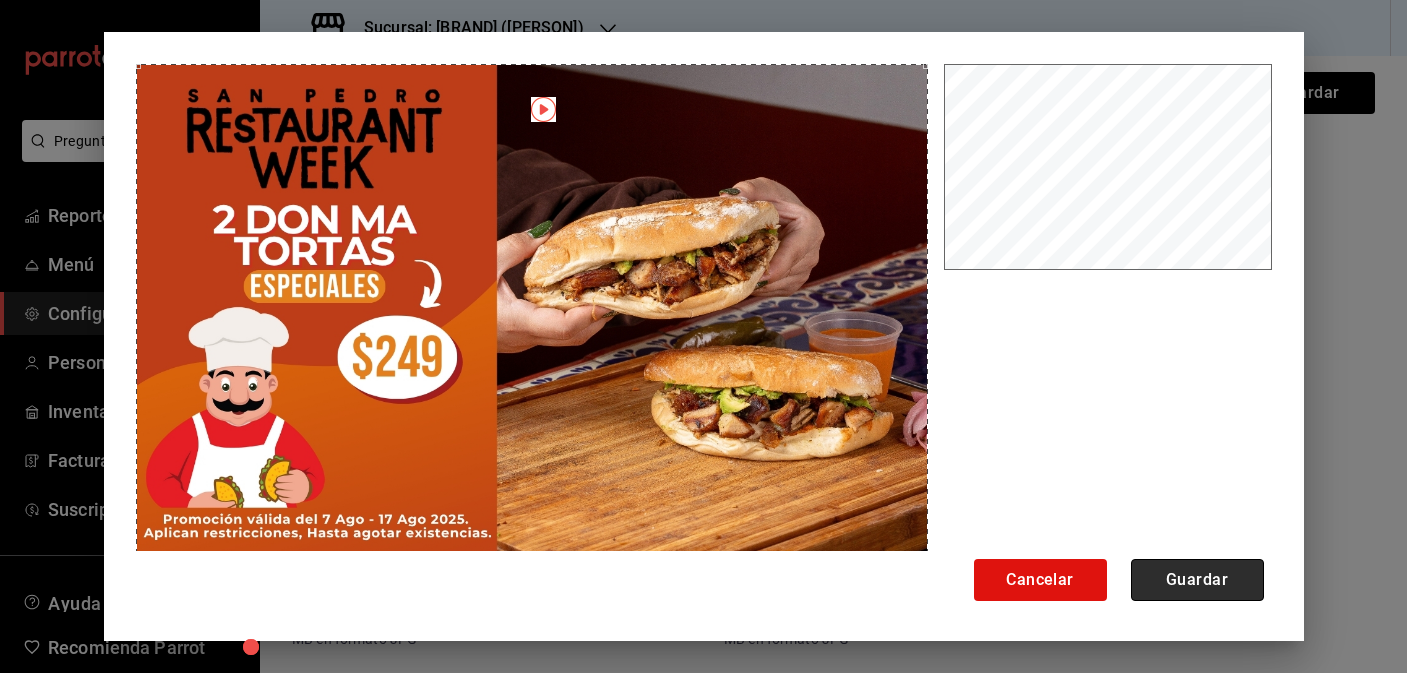 click on "Guardar" at bounding box center [1197, 580] 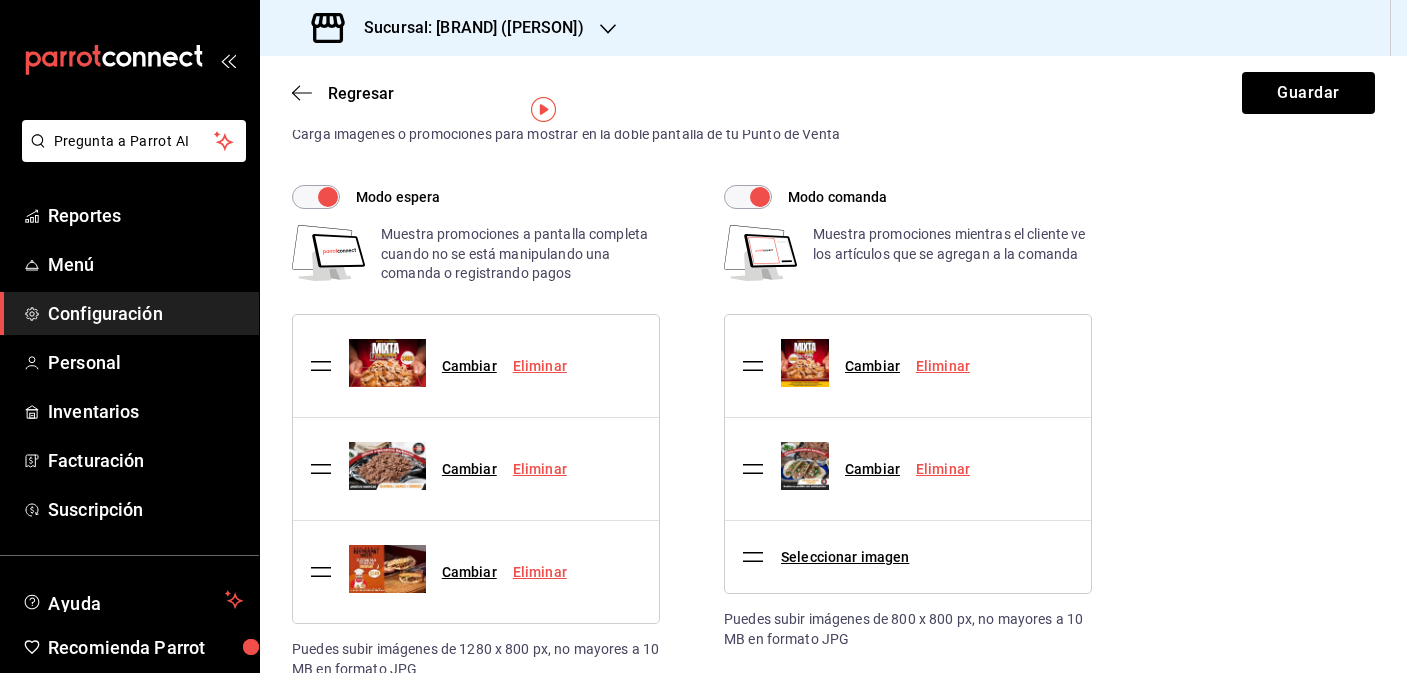 scroll, scrollTop: 62, scrollLeft: 0, axis: vertical 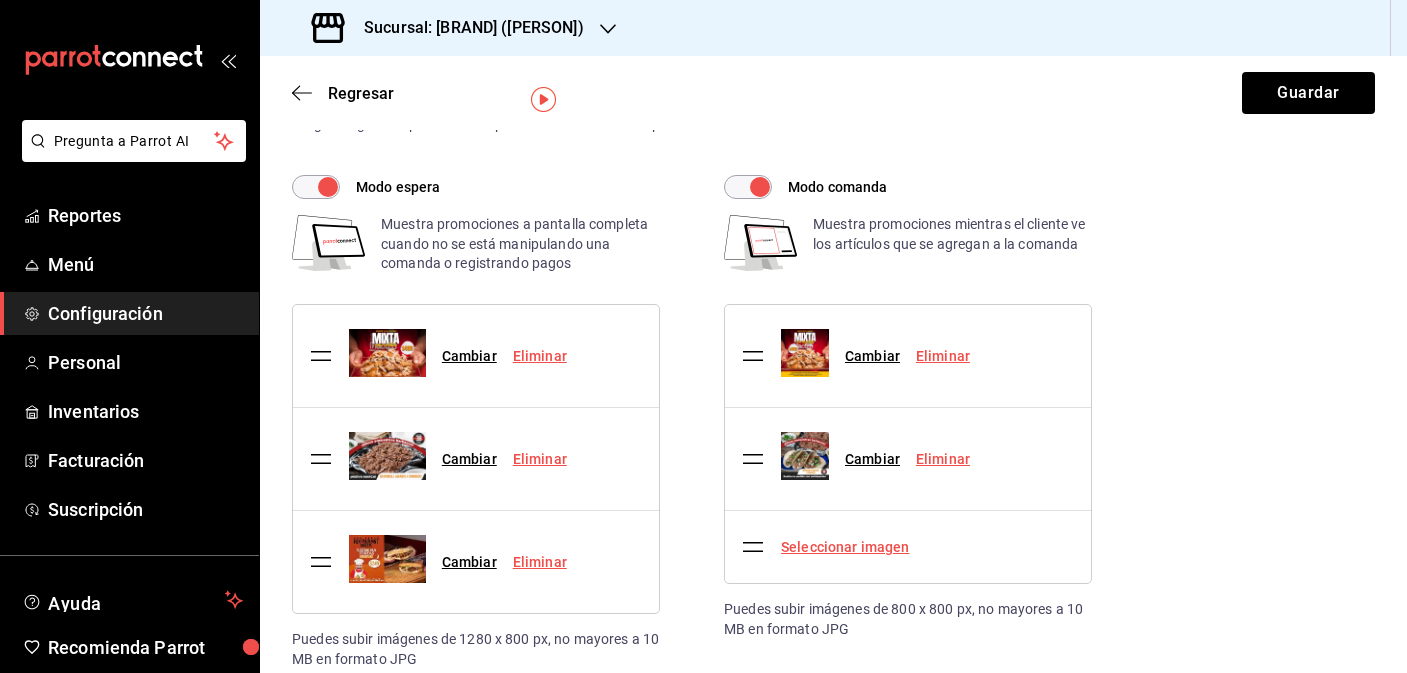 click on "Seleccionar imagen" at bounding box center (845, 547) 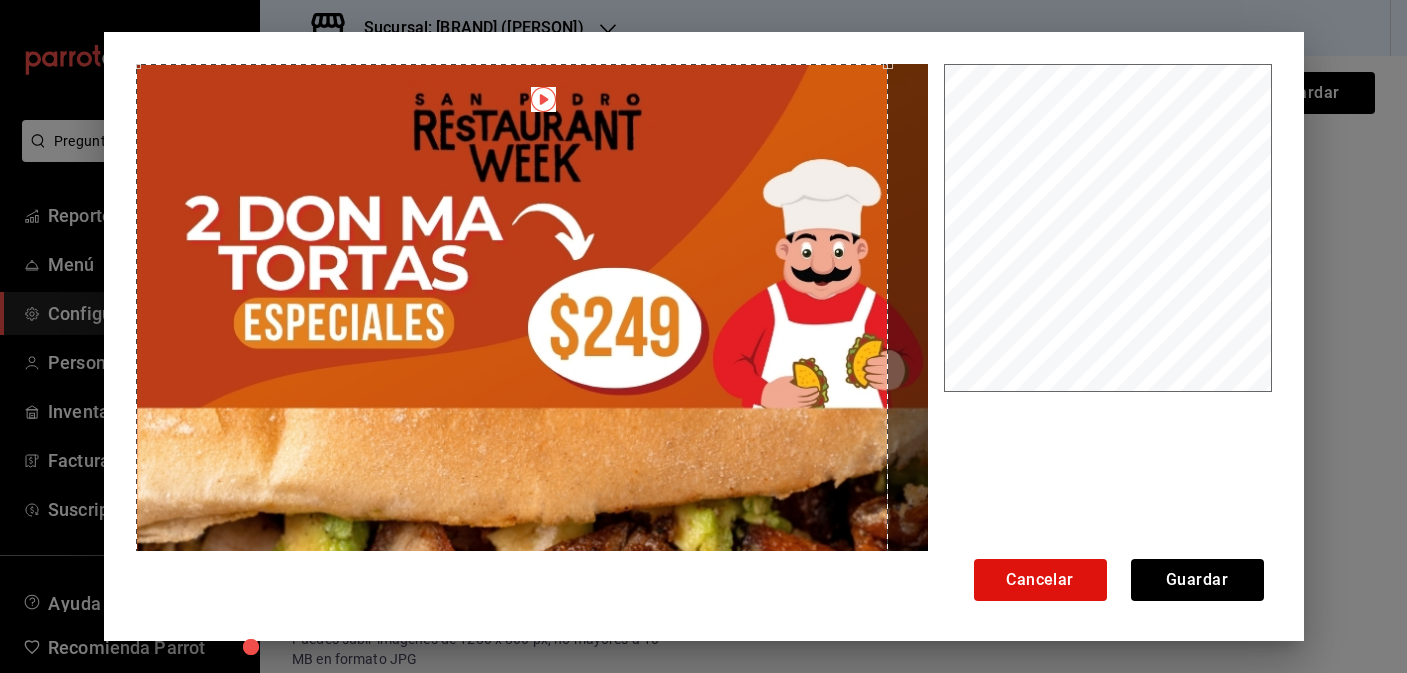 click on "Cancelar Guardar" at bounding box center [704, 336] 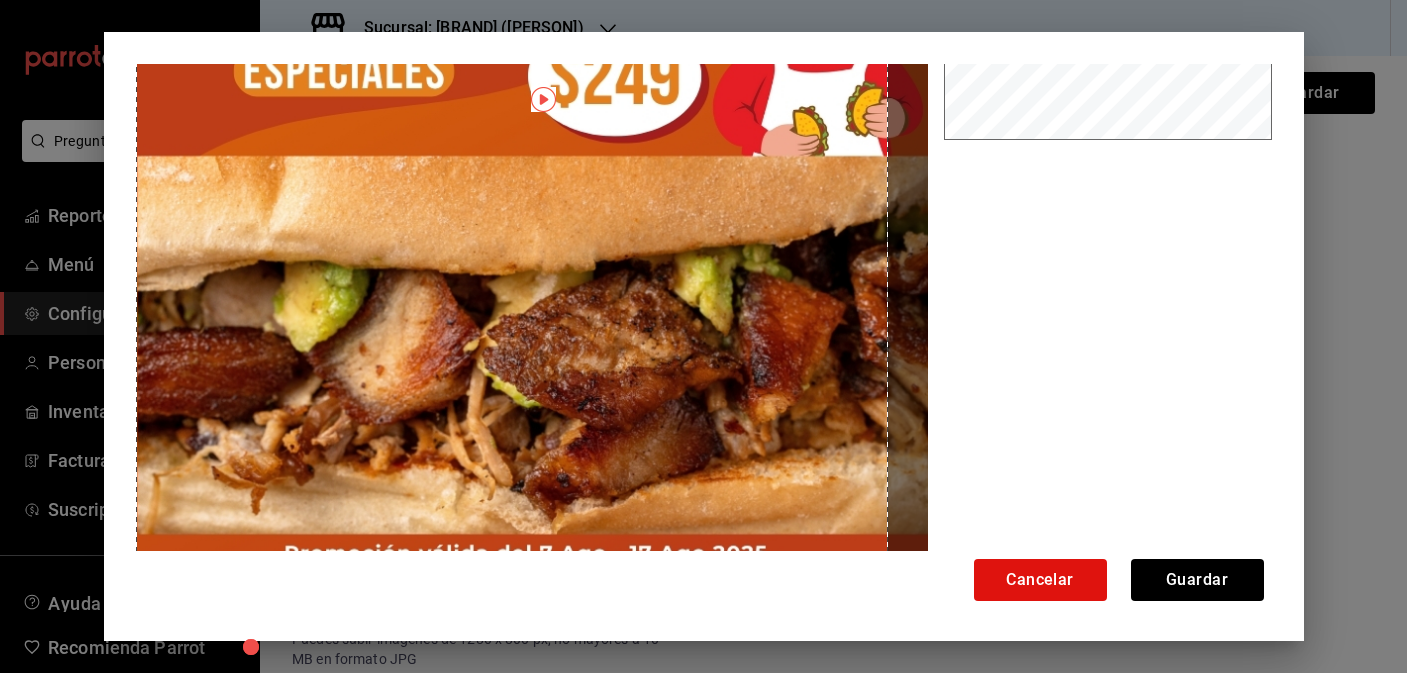 scroll, scrollTop: 311, scrollLeft: 0, axis: vertical 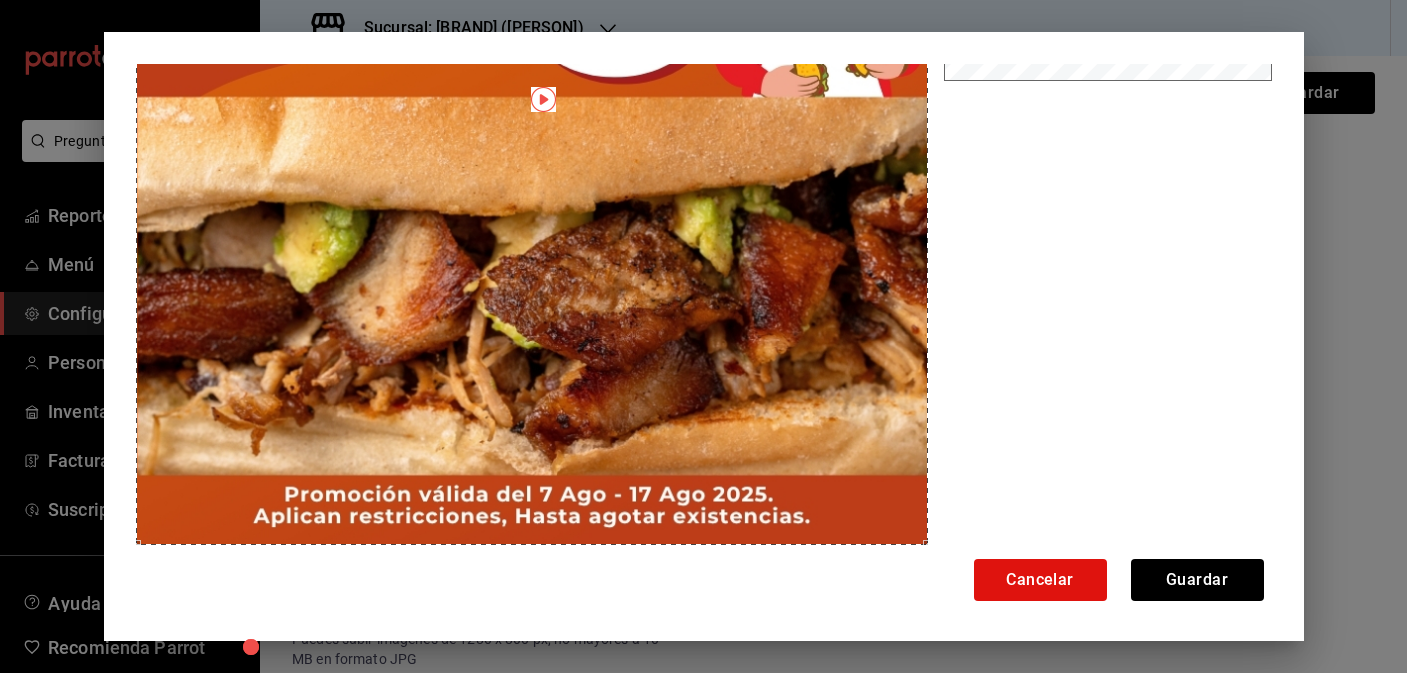 click on "Cancelar Guardar" at bounding box center (704, 336) 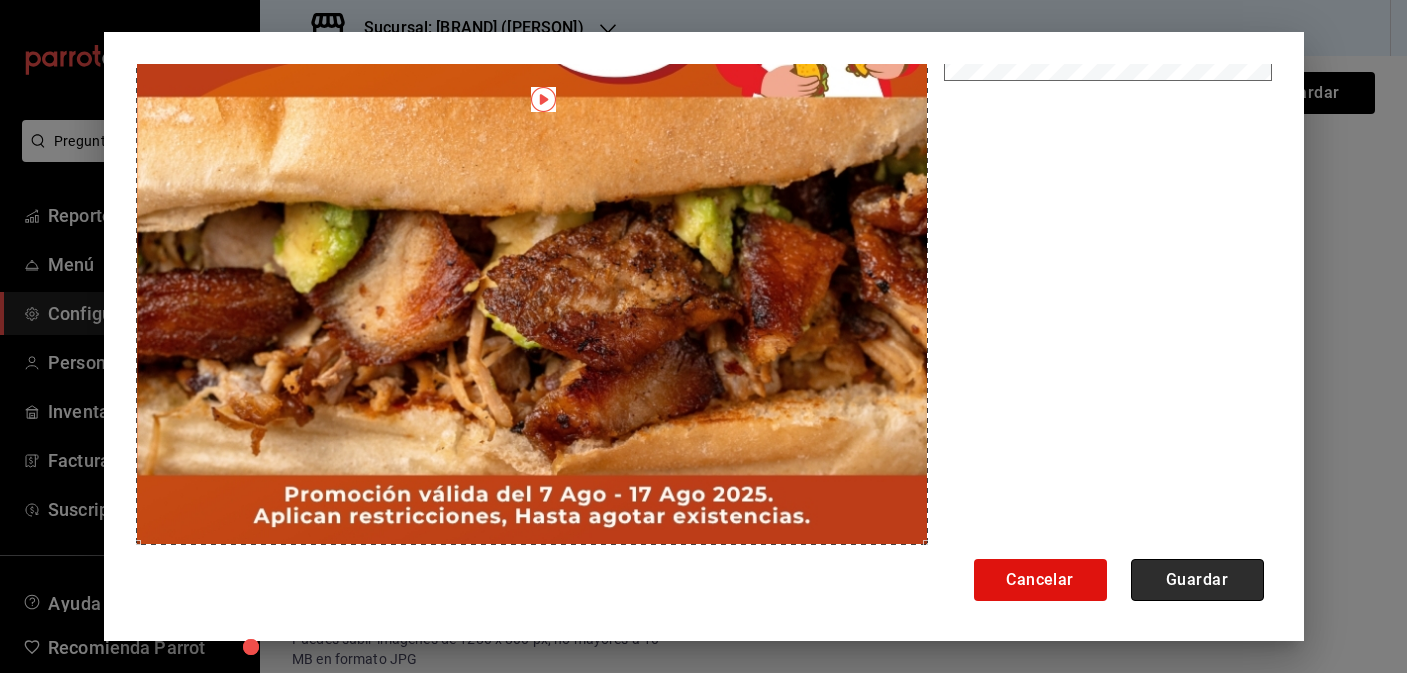 click on "Guardar" at bounding box center [1197, 580] 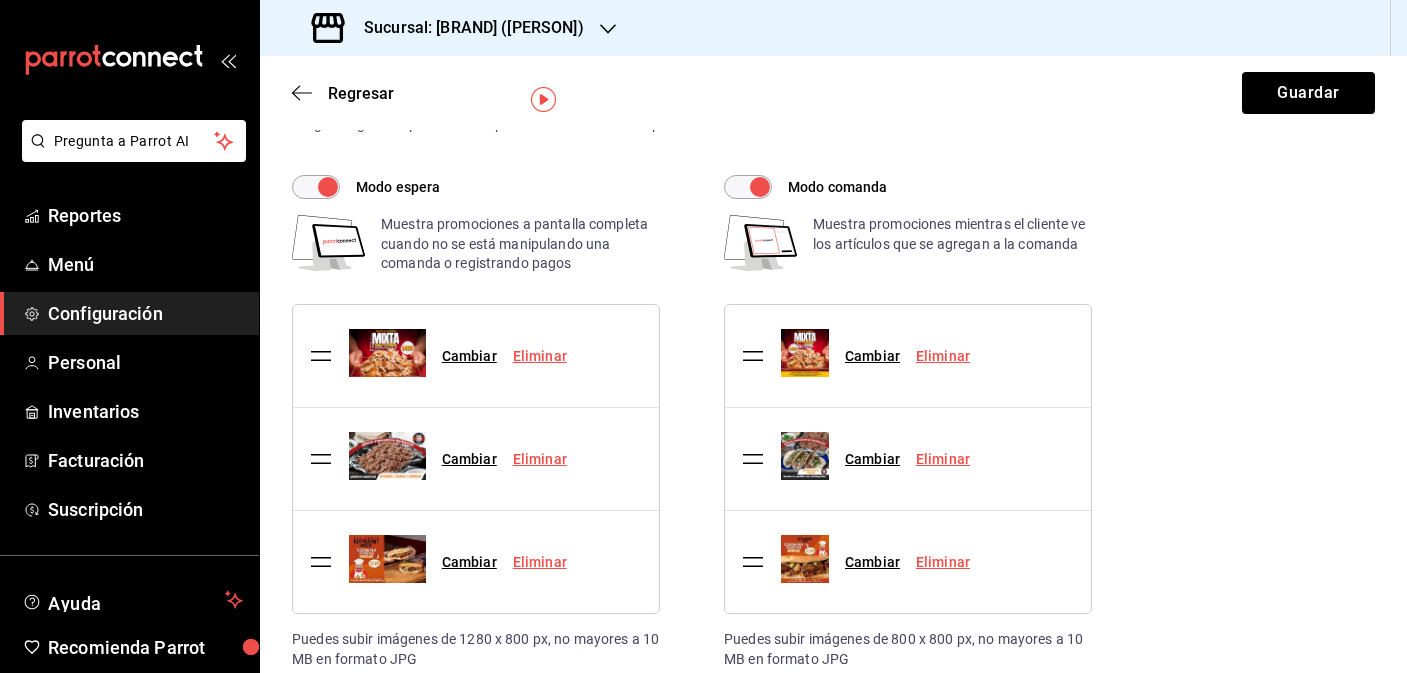 scroll, scrollTop: 113, scrollLeft: 0, axis: vertical 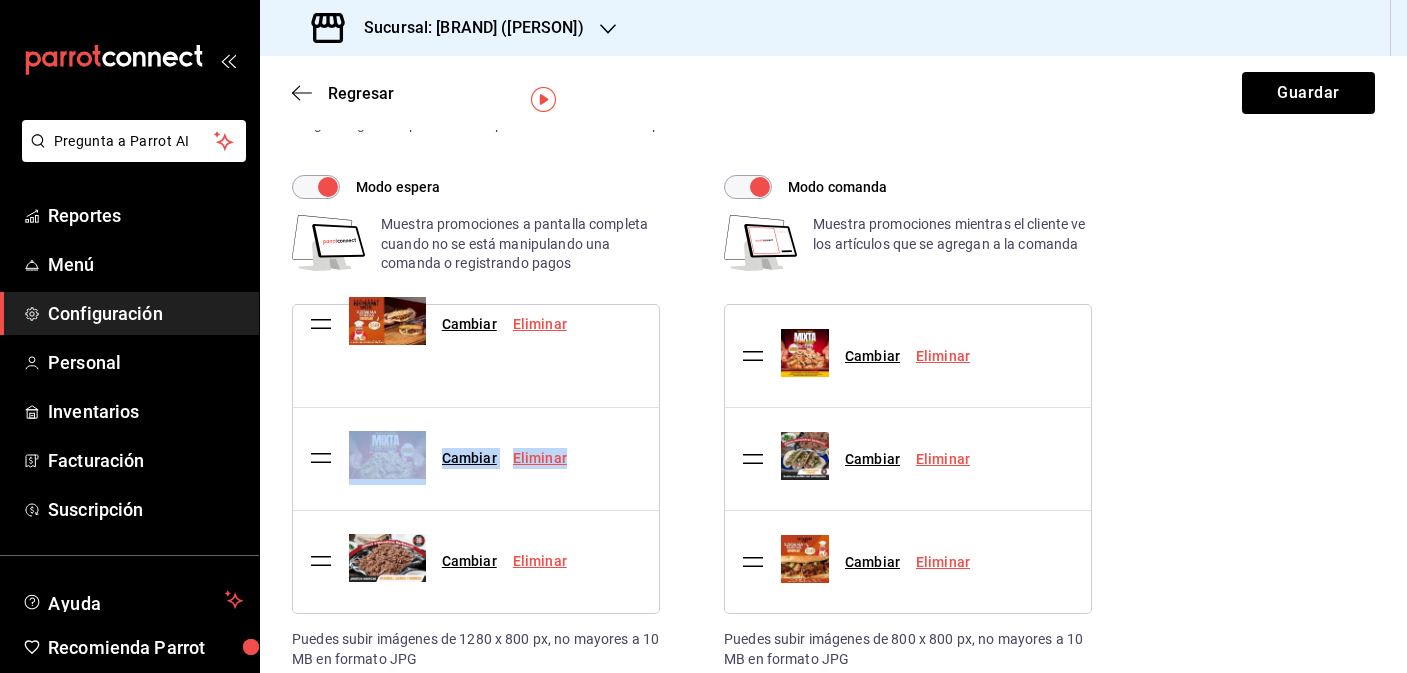 drag, startPoint x: 315, startPoint y: 561, endPoint x: 335, endPoint y: 324, distance: 237.84239 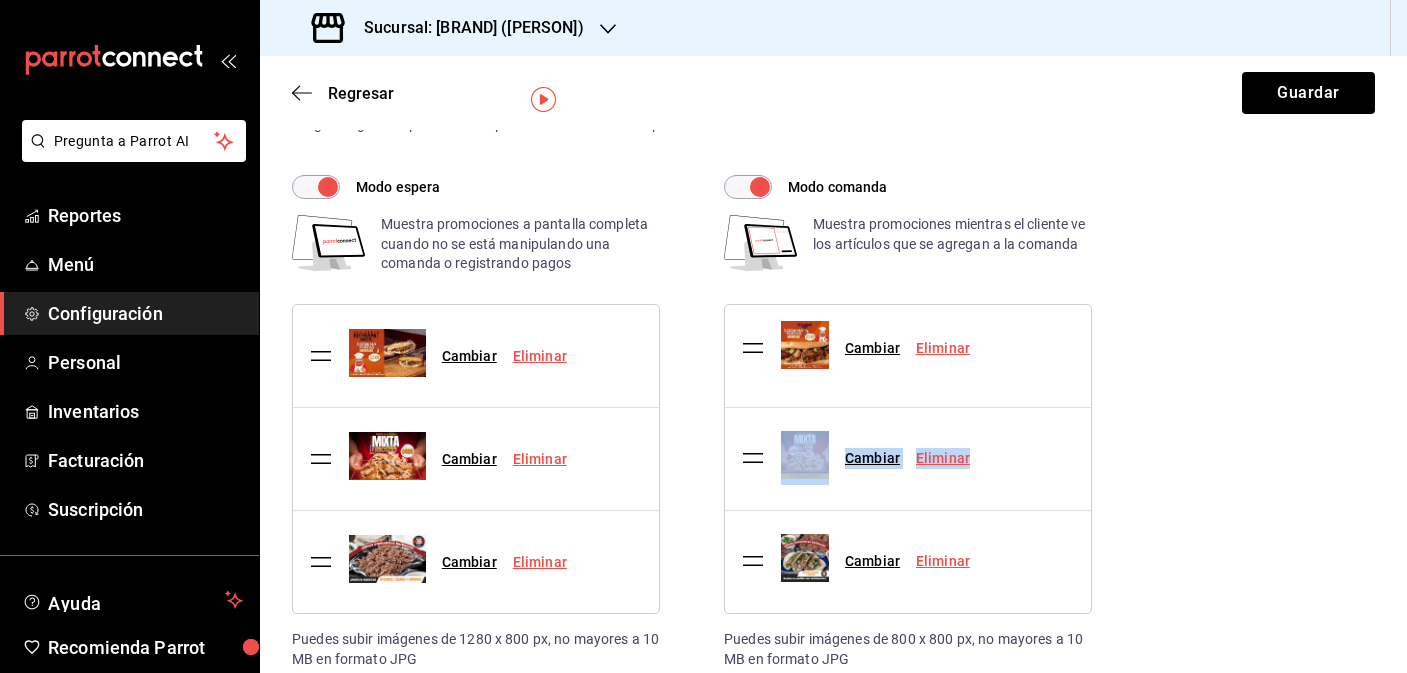 drag, startPoint x: 752, startPoint y: 566, endPoint x: 745, endPoint y: 351, distance: 215.11392 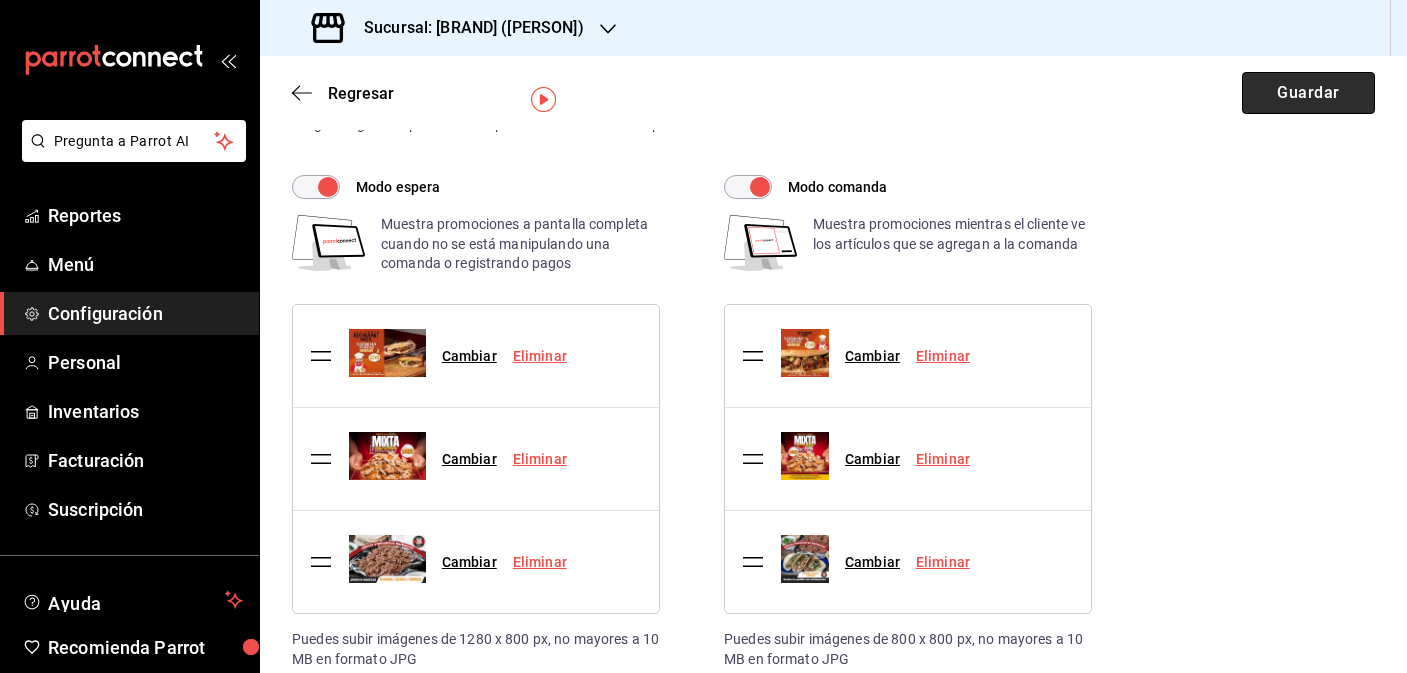 click on "Guardar" at bounding box center [1308, 93] 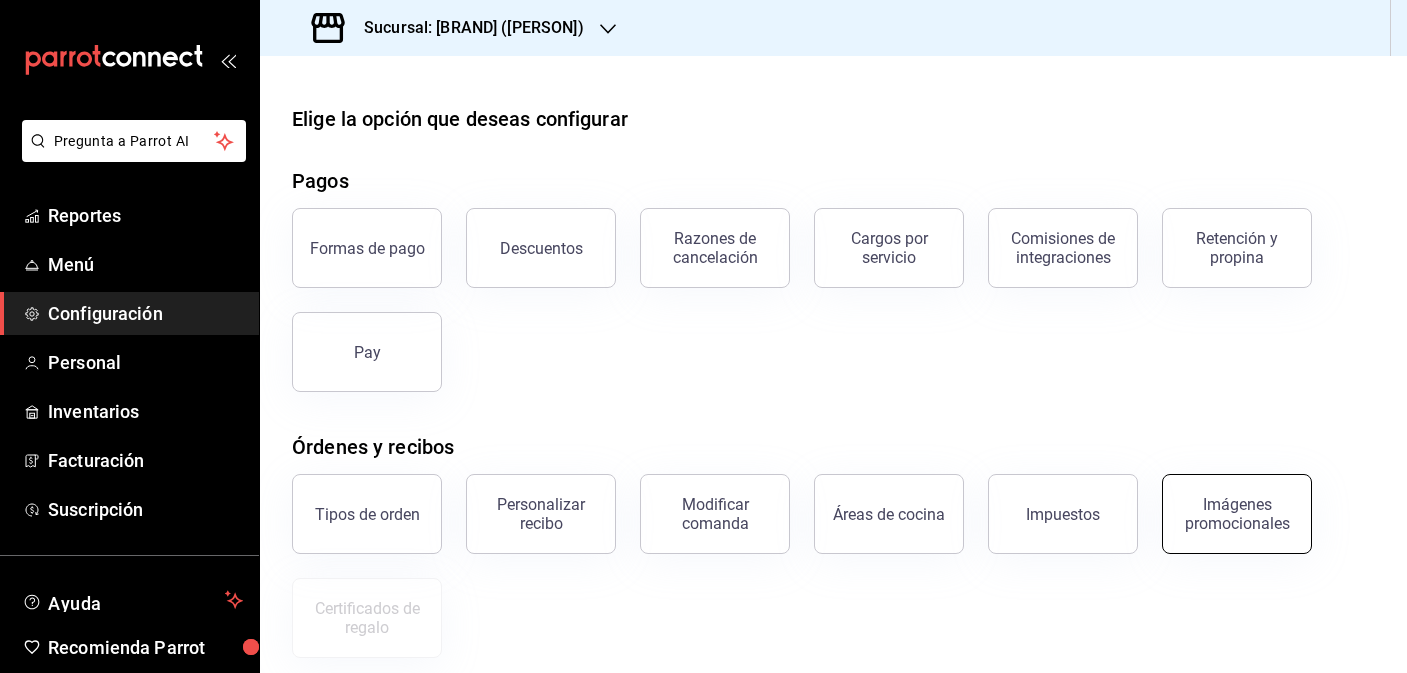 click on "Imágenes promocionales" at bounding box center (1237, 514) 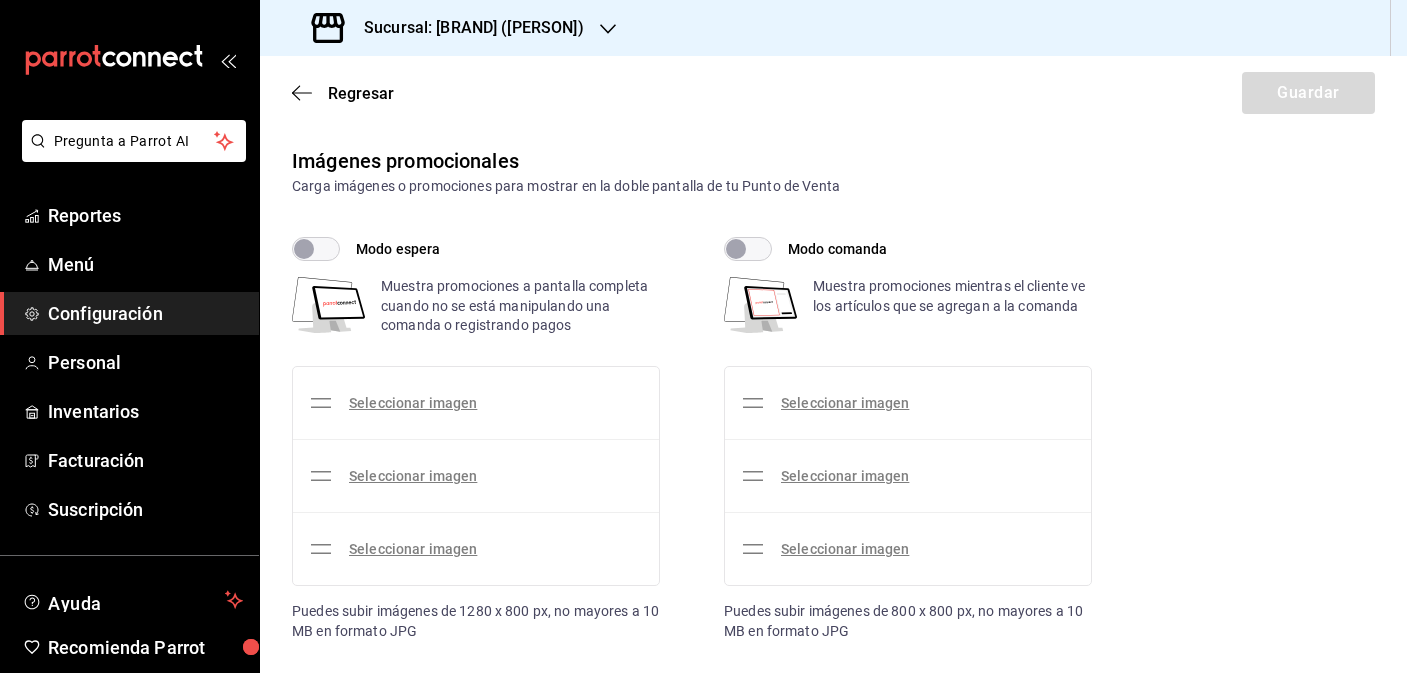 checkbox on "true" 